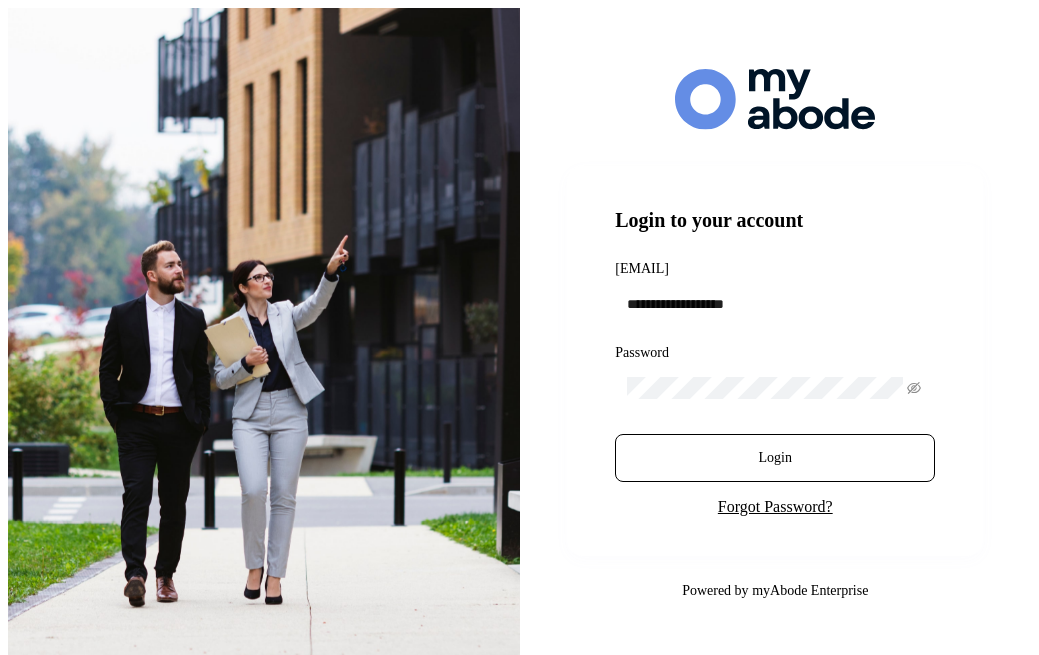 scroll, scrollTop: 0, scrollLeft: 0, axis: both 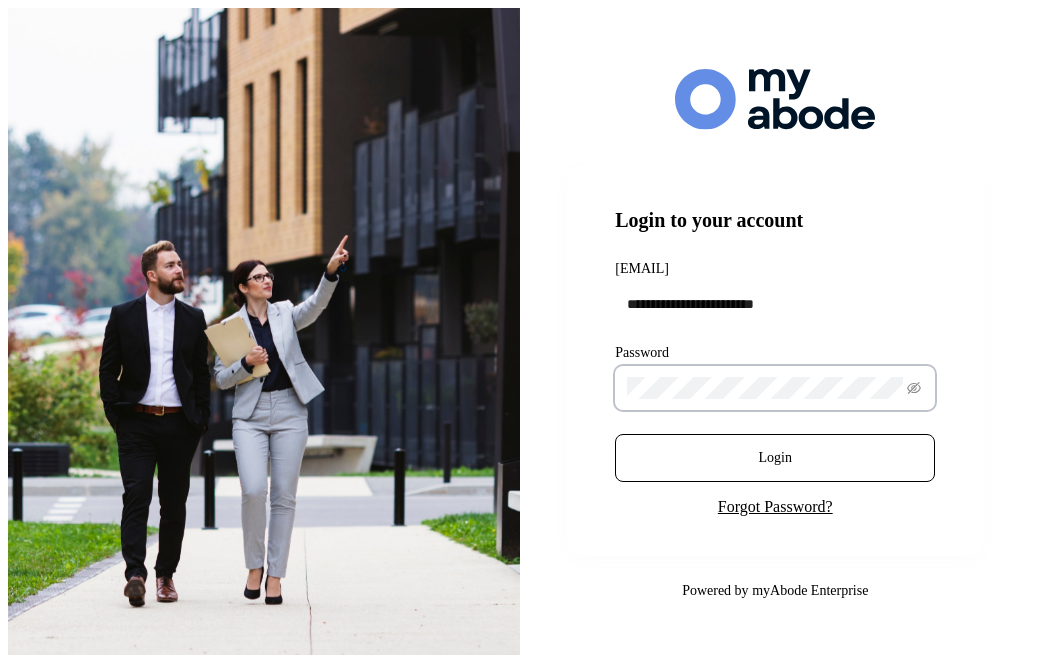 click on "Login" at bounding box center [775, 458] 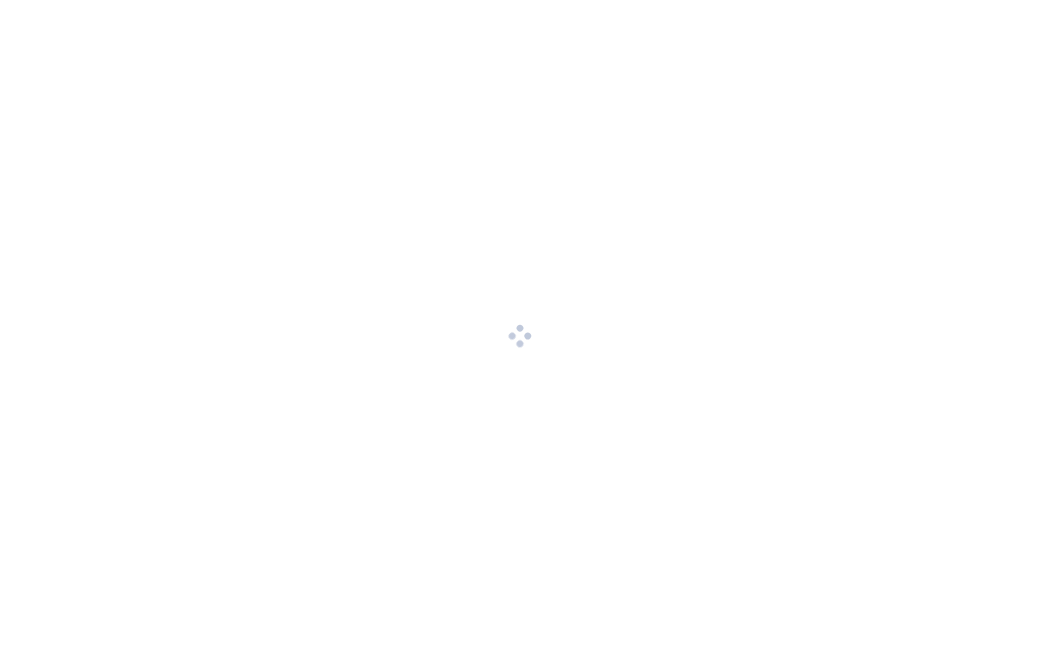 scroll, scrollTop: 0, scrollLeft: 0, axis: both 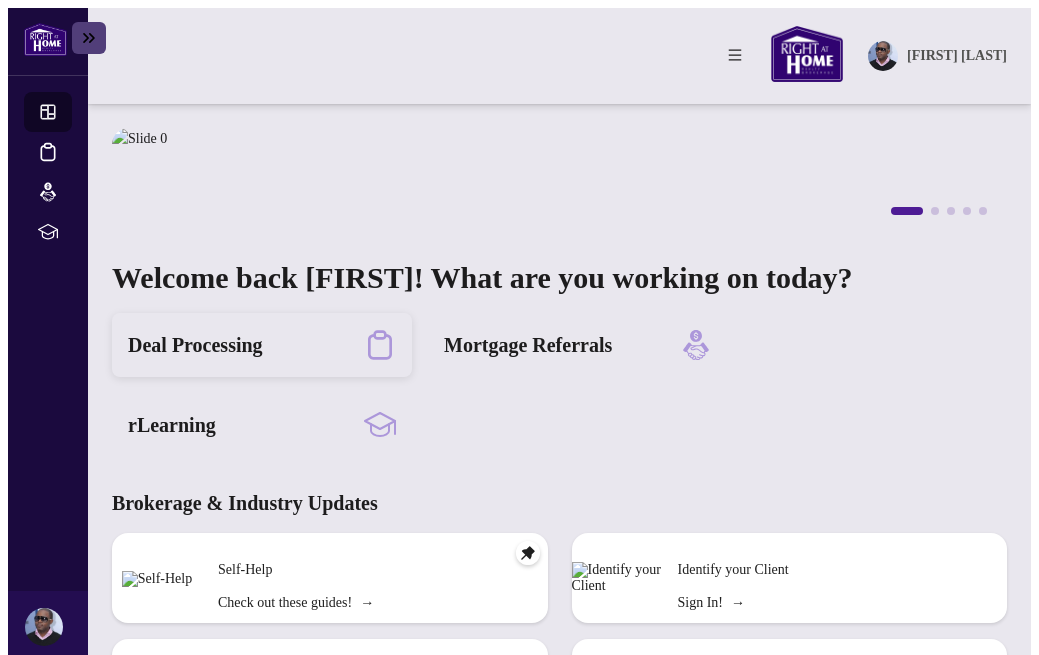 click on "Deal Processing" at bounding box center [195, 345] 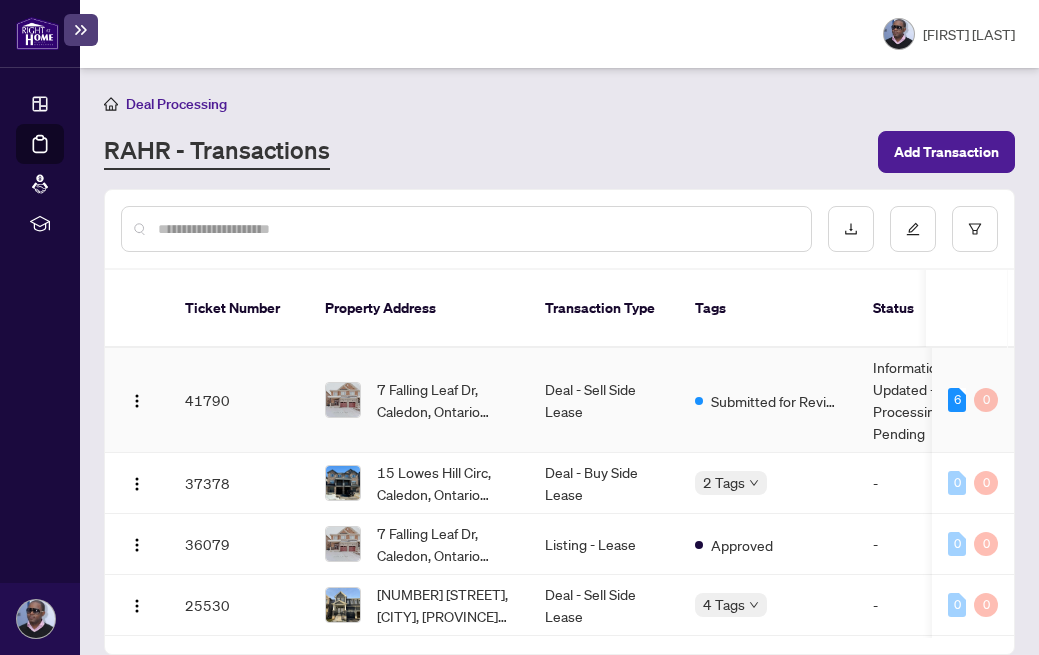 click on "Deal - Sell Side Lease" at bounding box center (604, 400) 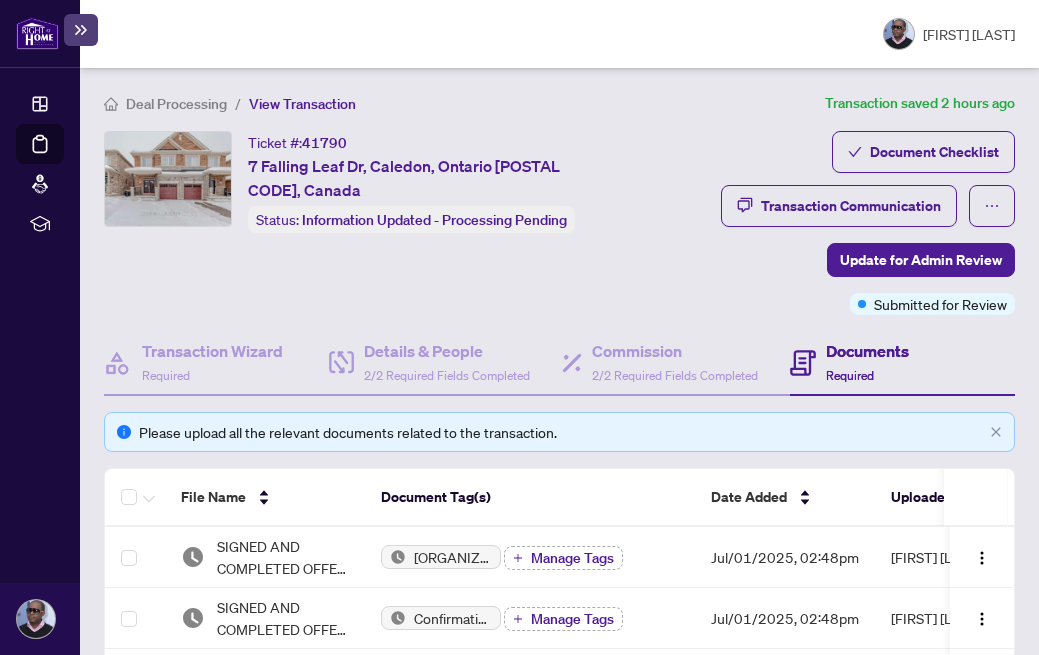 scroll, scrollTop: 0, scrollLeft: 0, axis: both 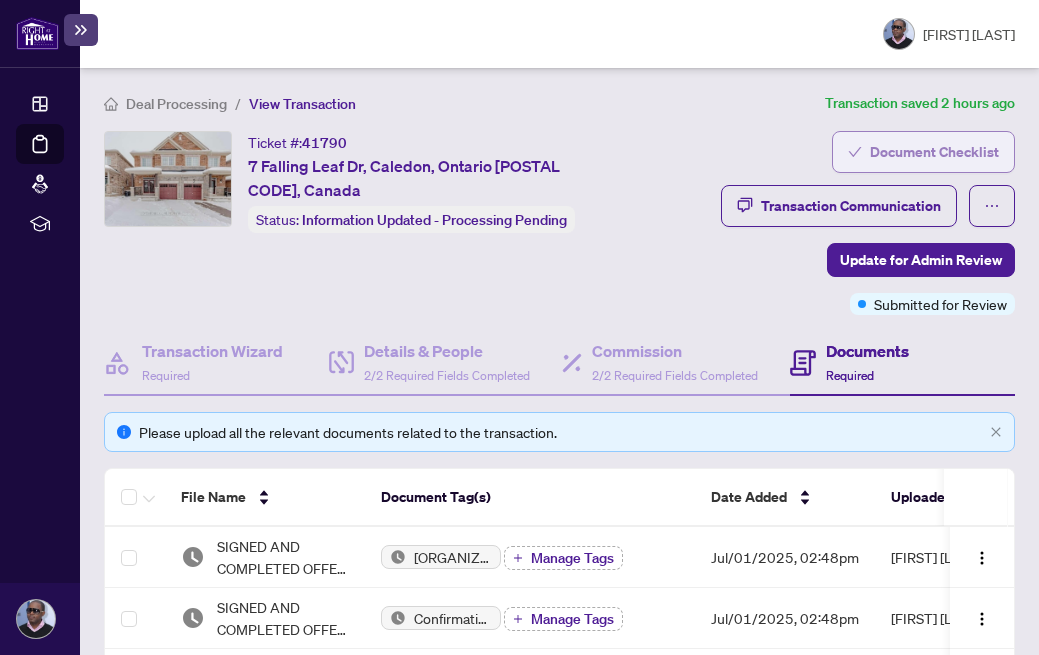 click on "Document Checklist" at bounding box center (934, 152) 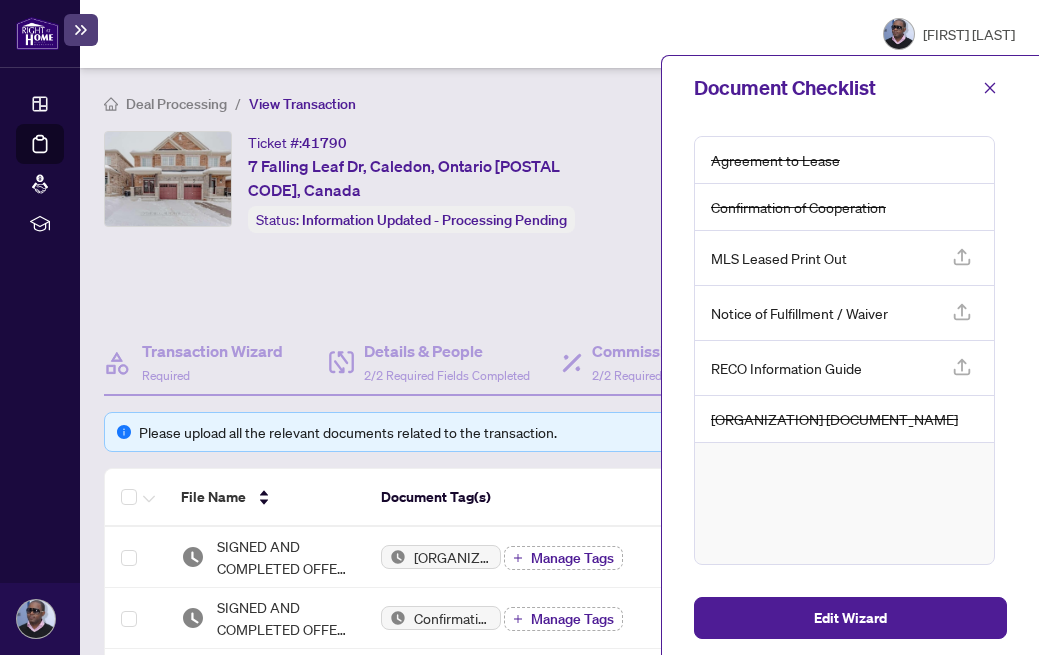 click at bounding box center [962, 257] 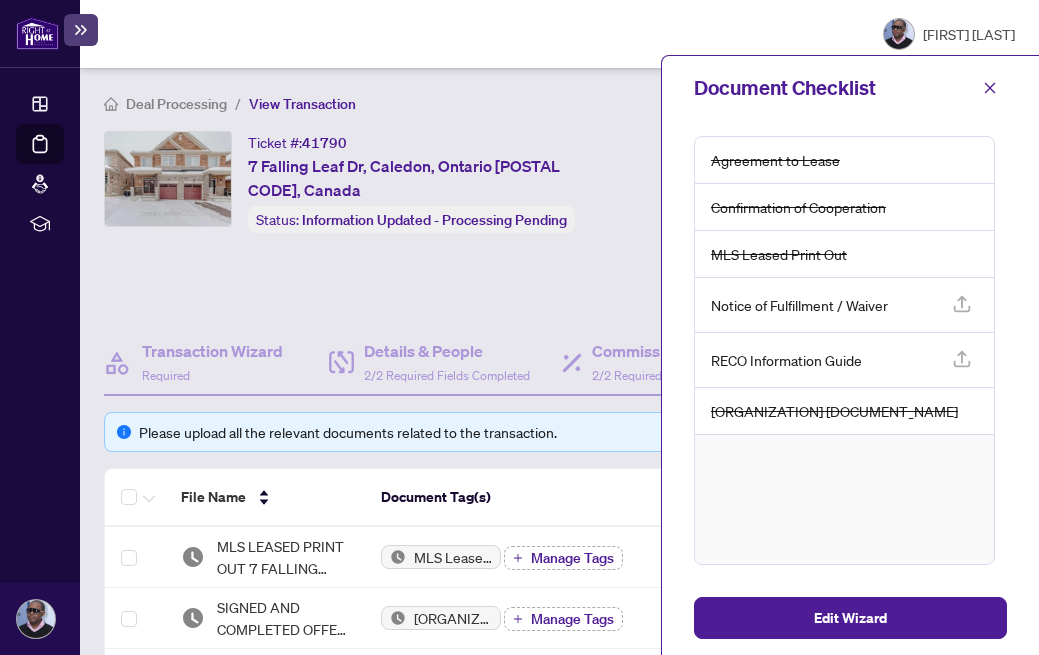 click on "Status: Information Updated - Processing Pending" at bounding box center [411, 219] 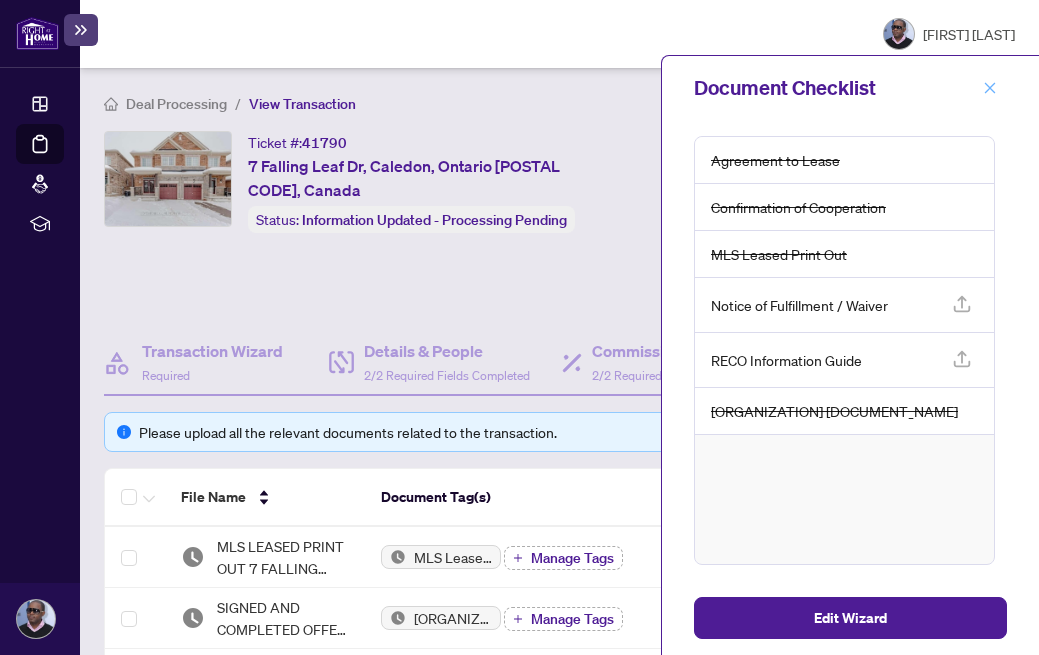 click at bounding box center [990, 87] 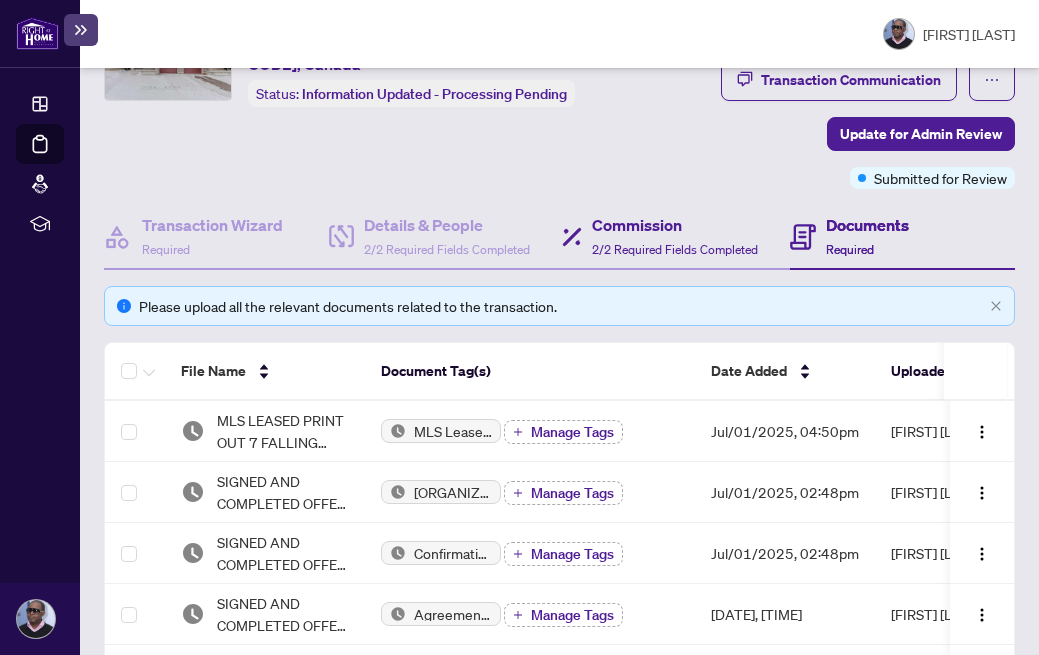 scroll, scrollTop: 155, scrollLeft: 0, axis: vertical 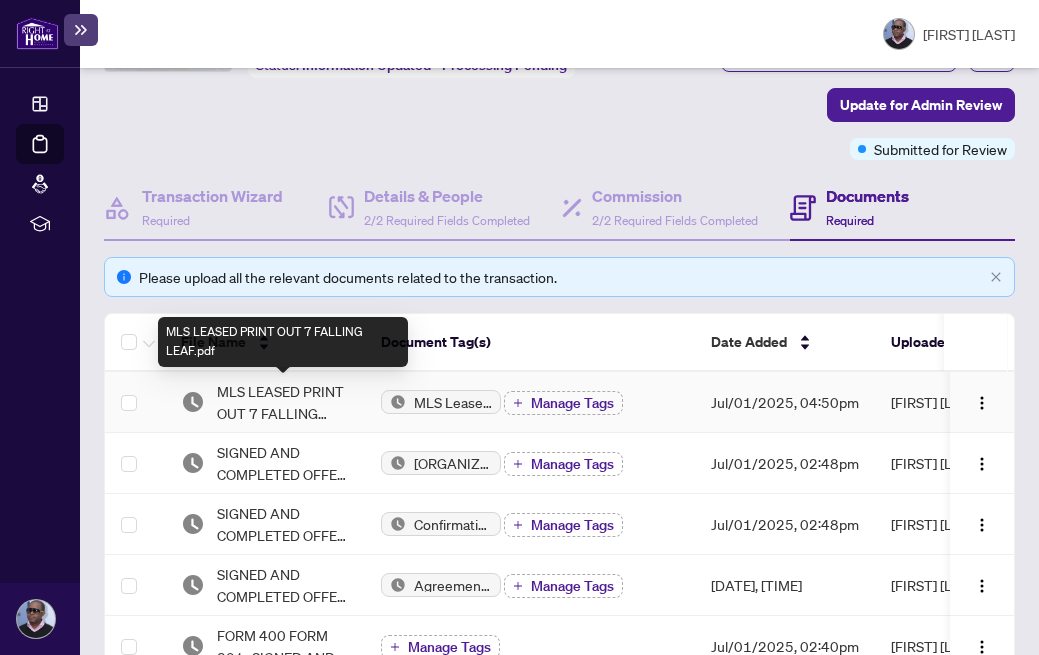 click on "MLS LEASED PRINT OUT 7 FALLING LEAF.pdf" at bounding box center [283, 402] 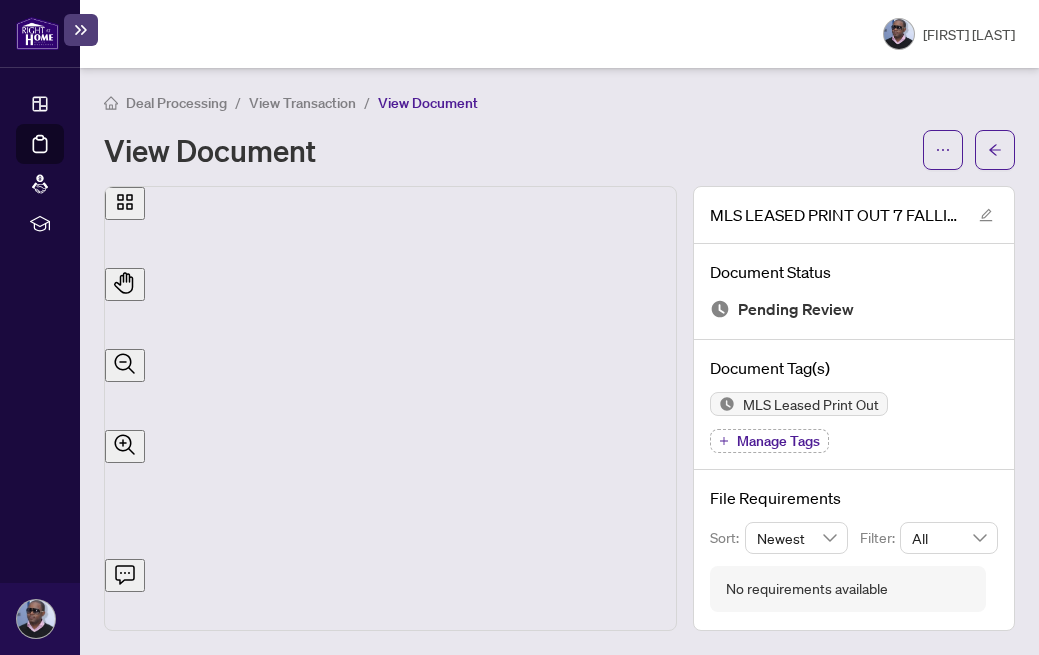 scroll, scrollTop: 0, scrollLeft: 0, axis: both 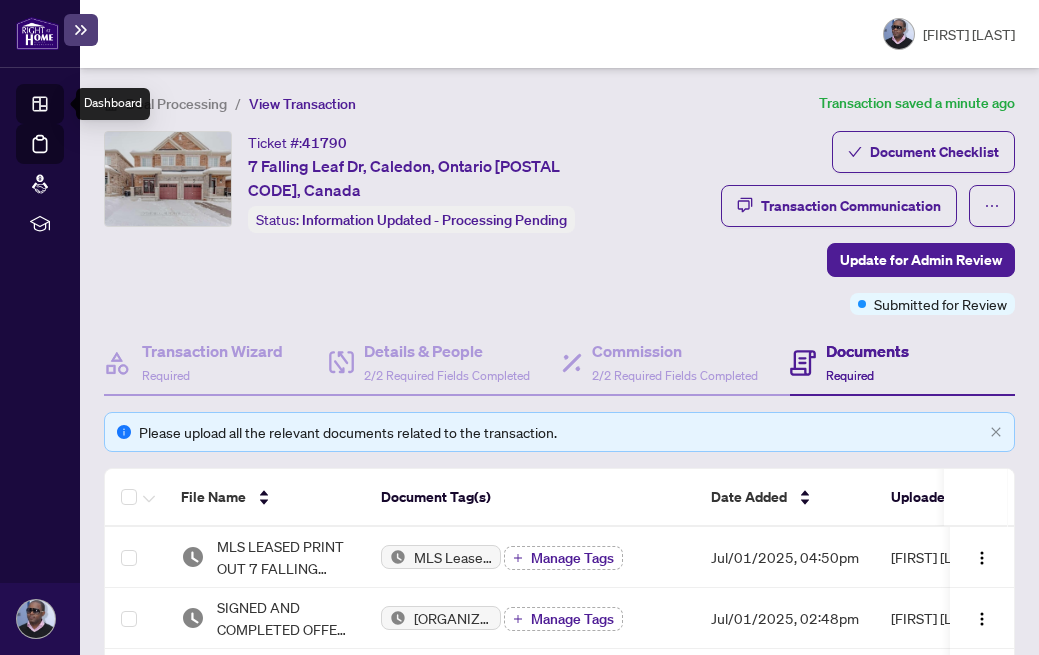 click on "Dashboard" at bounding box center [62, 107] 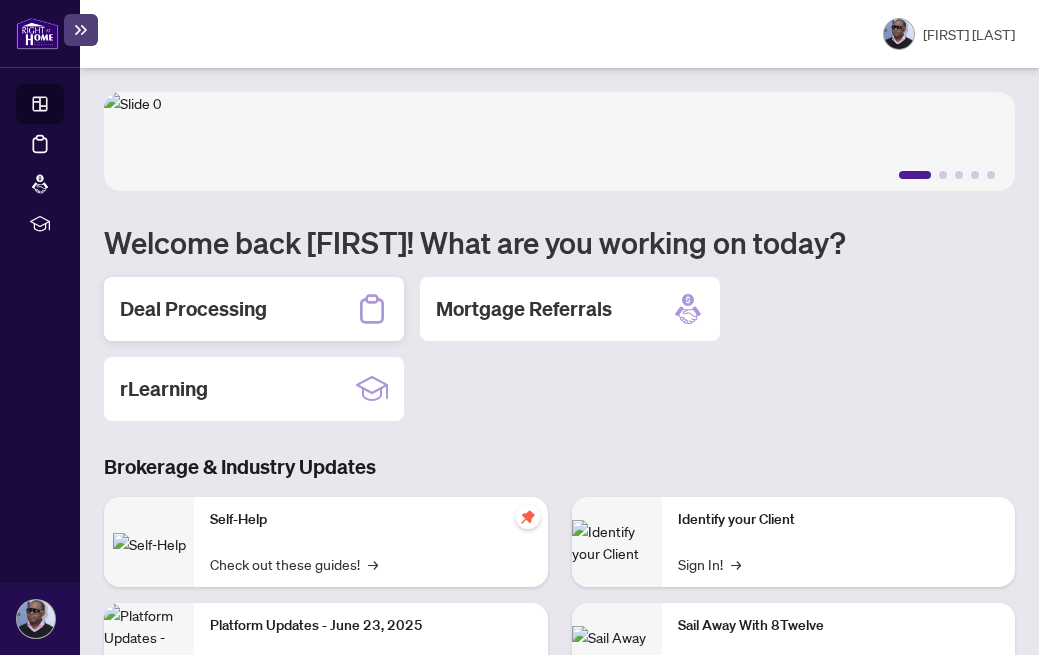 click on "Deal Processing" at bounding box center (193, 309) 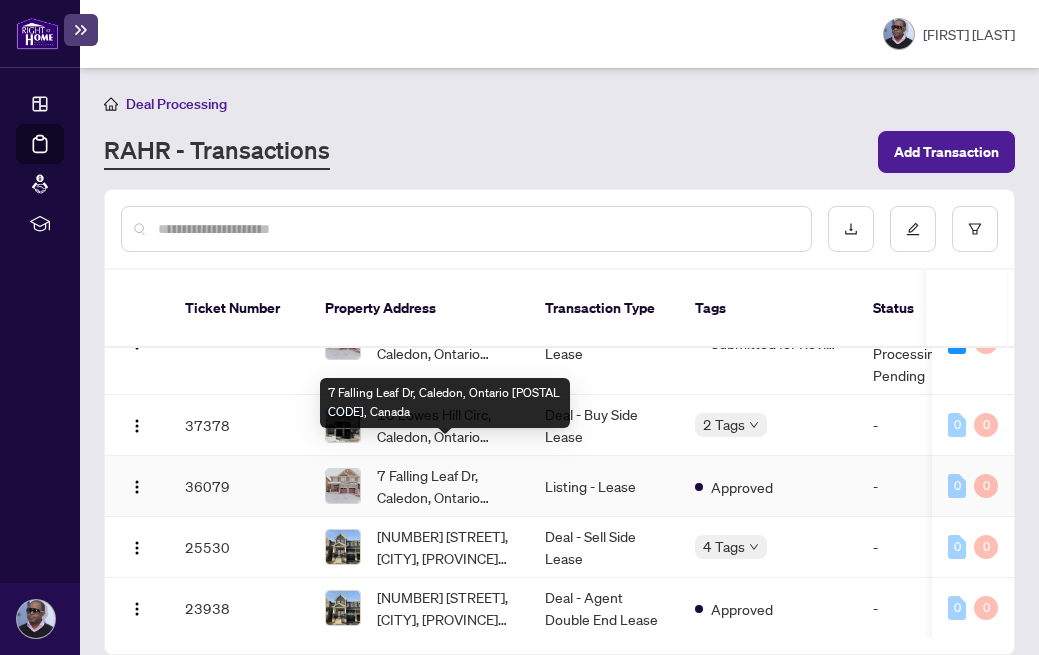 scroll, scrollTop: 90, scrollLeft: 0, axis: vertical 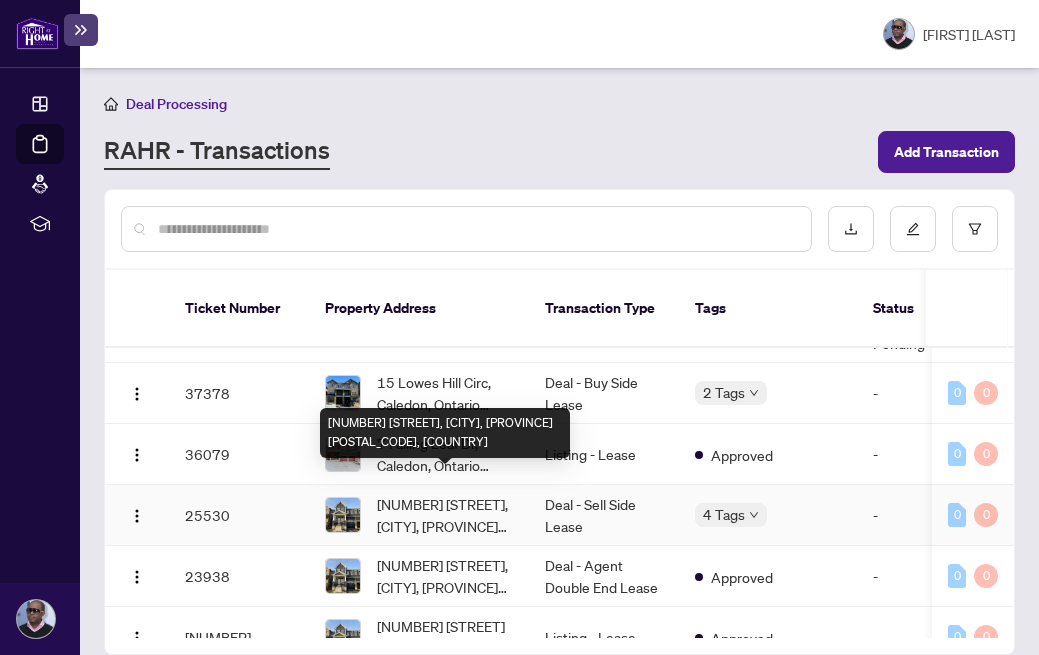 click on "[NUMBER] [STREET], [CITY], [PROVINCE] [POSTAL_CODE], [COUNTRY]" at bounding box center [445, 515] 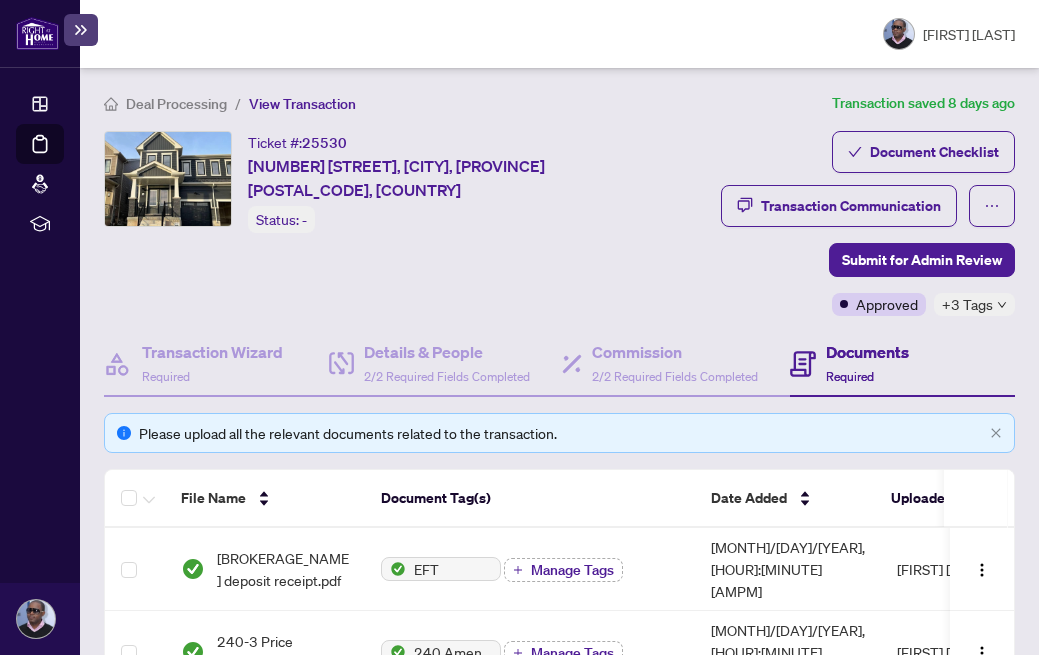 scroll, scrollTop: 74, scrollLeft: 0, axis: vertical 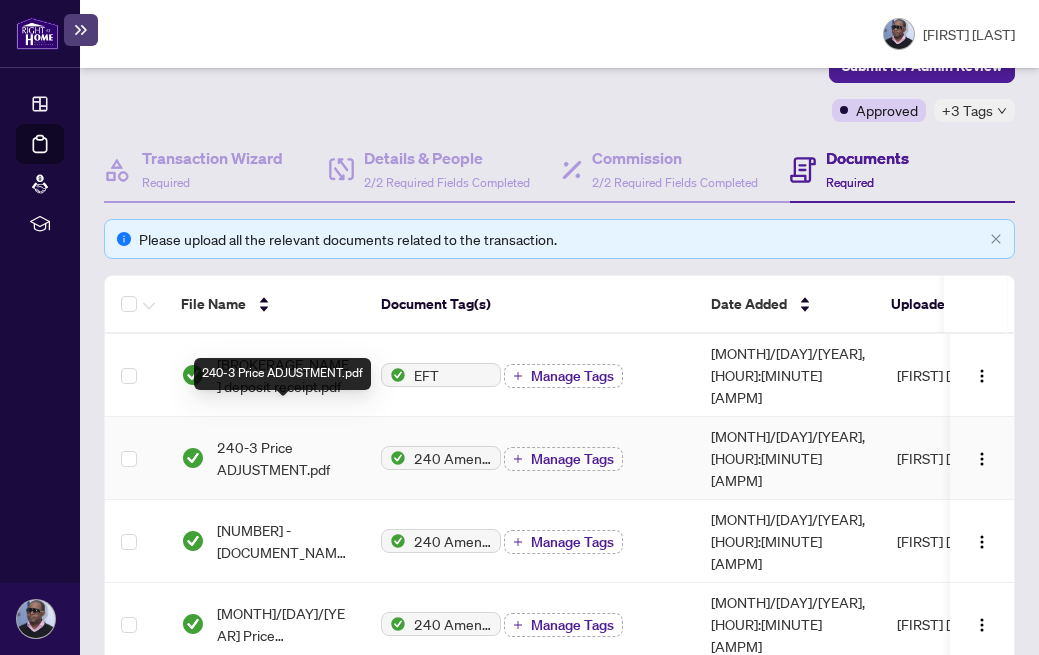 click on "240-3 Price ADJUSTMENT.pdf" at bounding box center [283, 458] 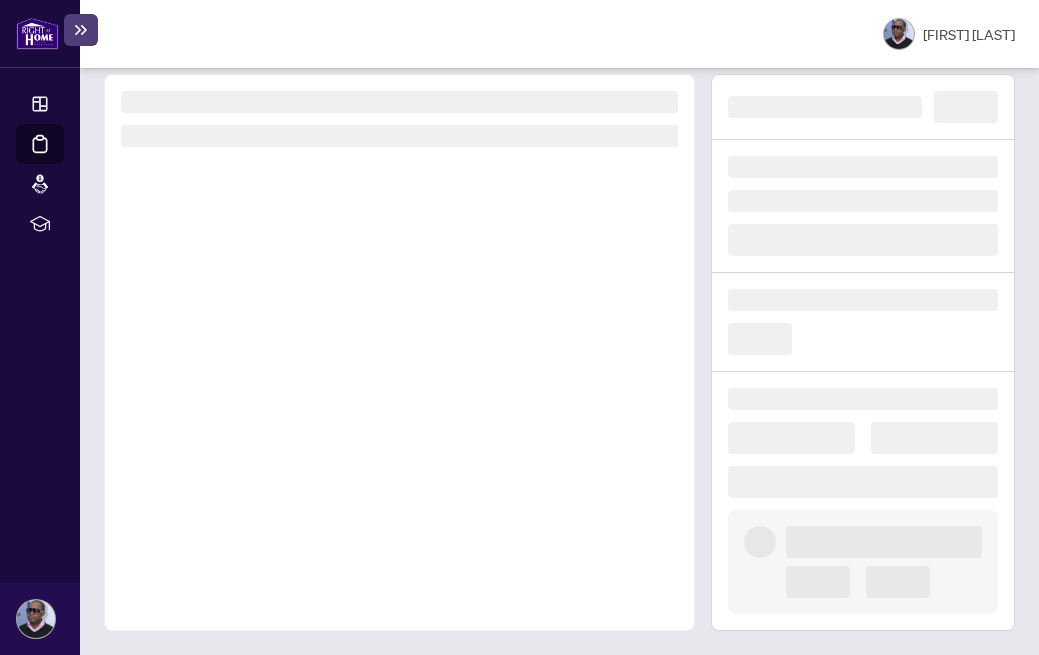 scroll, scrollTop: 0, scrollLeft: 0, axis: both 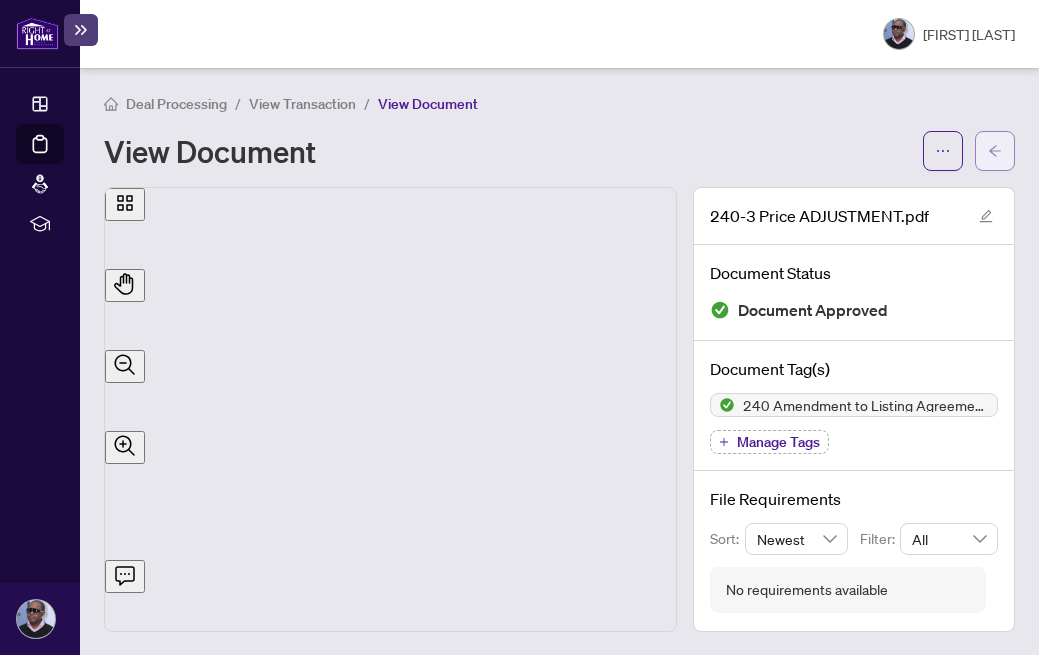 click at bounding box center [995, 150] 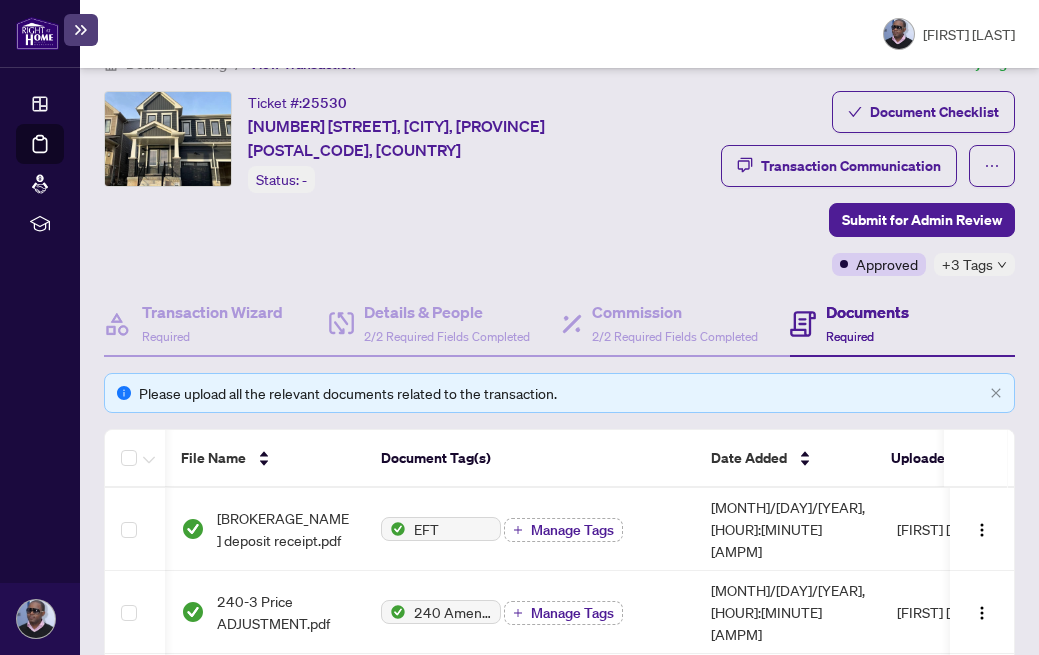 scroll, scrollTop: 71, scrollLeft: 0, axis: vertical 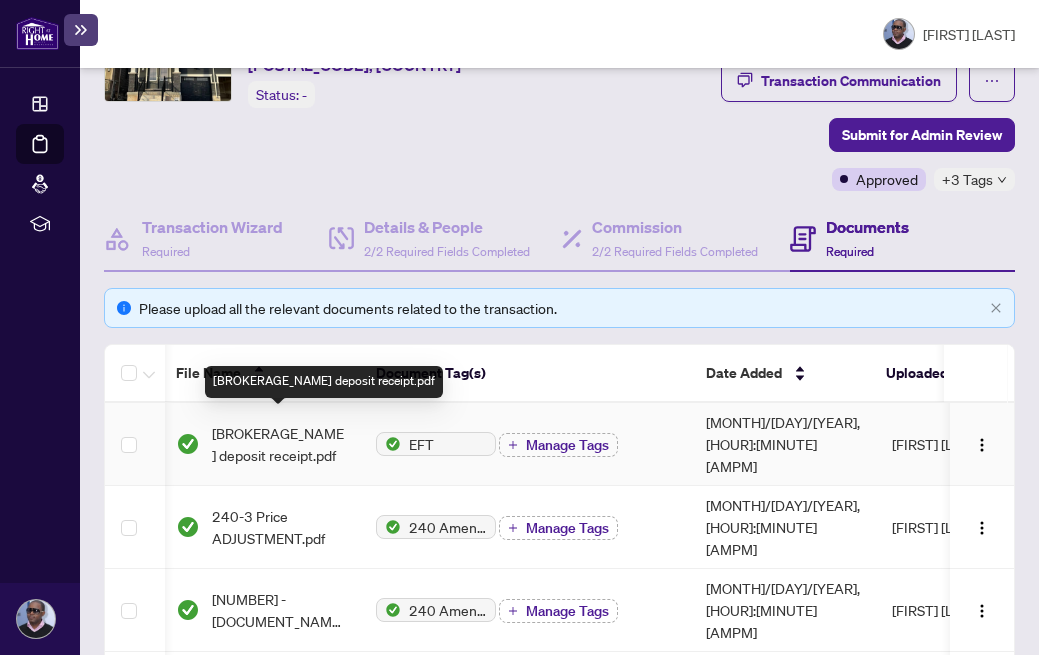 click on "[BROKERAGE_NAME] deposit receipt.pdf" at bounding box center [278, 444] 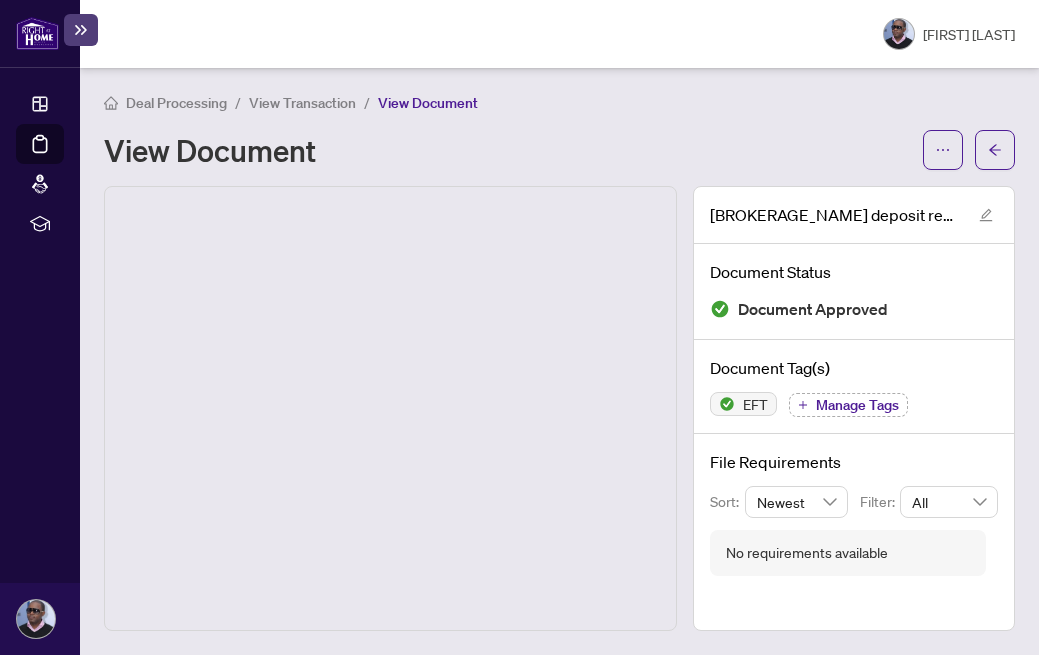 scroll, scrollTop: 0, scrollLeft: 0, axis: both 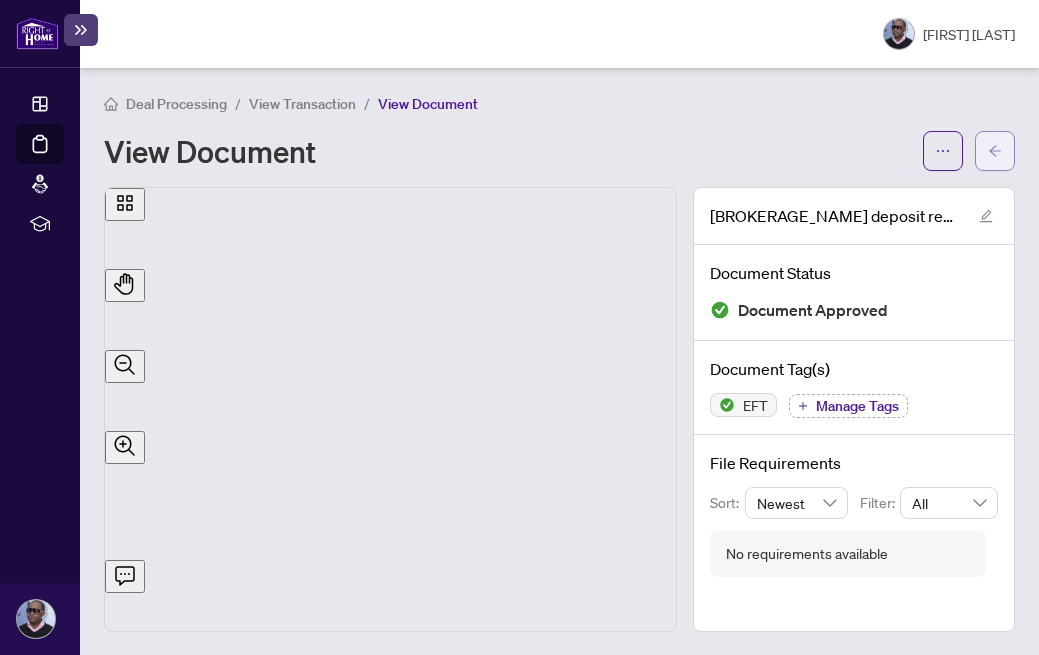 click at bounding box center [995, 151] 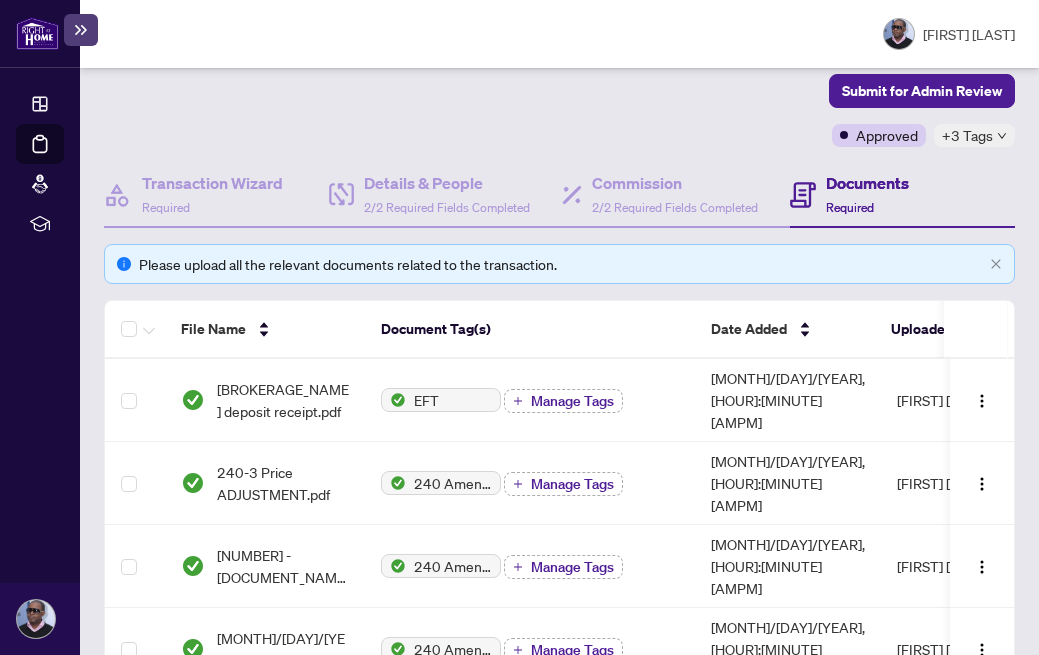 scroll, scrollTop: 171, scrollLeft: 0, axis: vertical 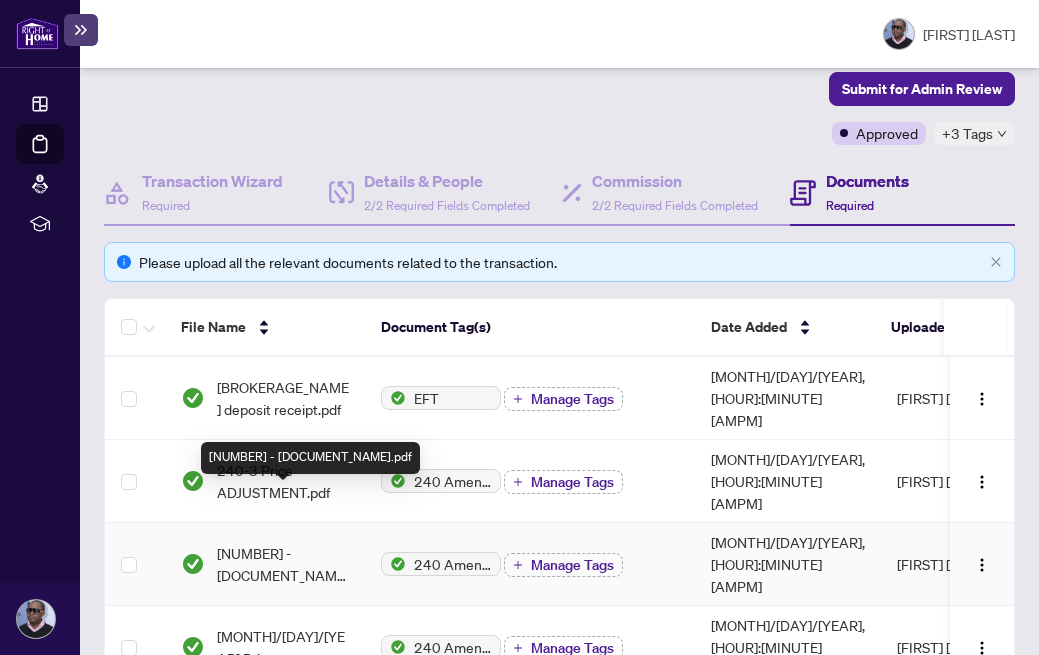 click on "[NUMBER] - [DOCUMENT_NAME].pdf" at bounding box center [283, 564] 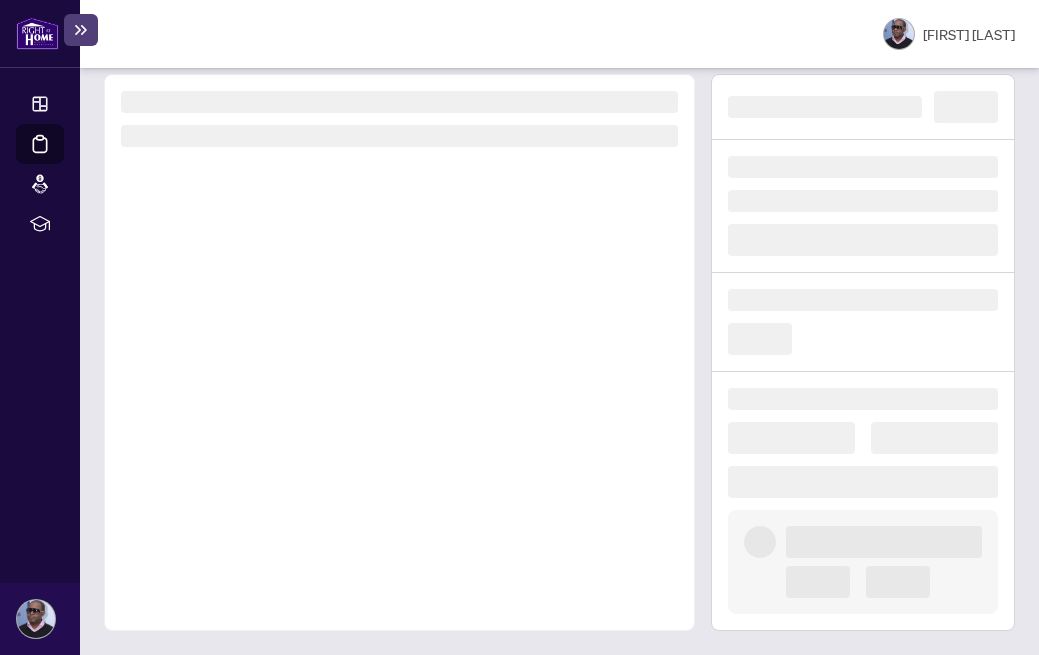 scroll, scrollTop: 0, scrollLeft: 0, axis: both 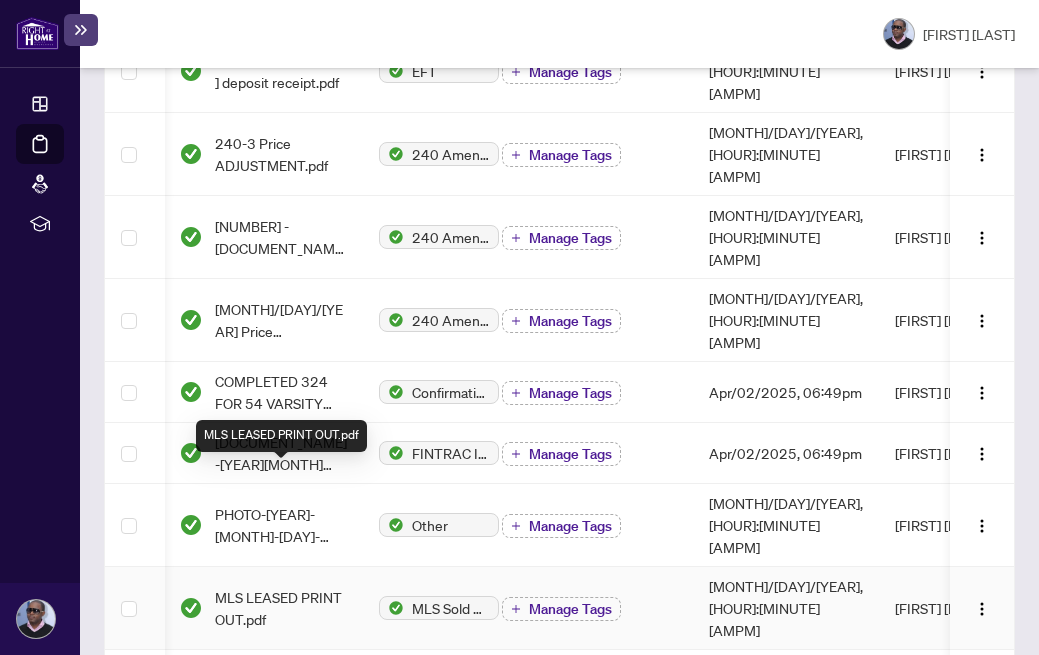 click on "MLS LEASED PRINT OUT.pdf" at bounding box center (0, 0) 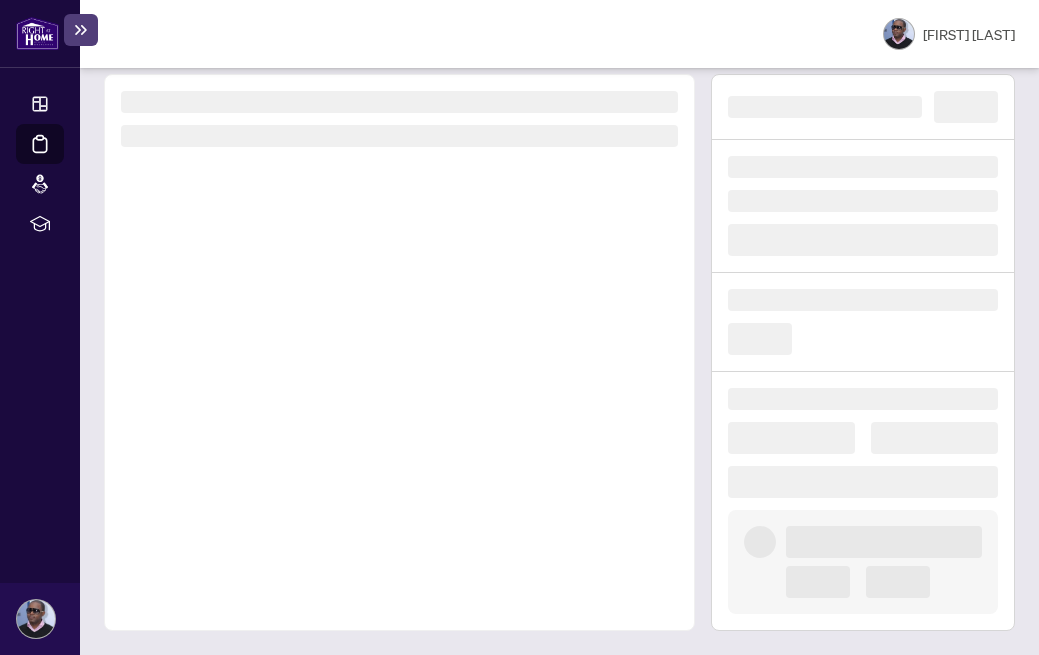 scroll, scrollTop: 0, scrollLeft: 0, axis: both 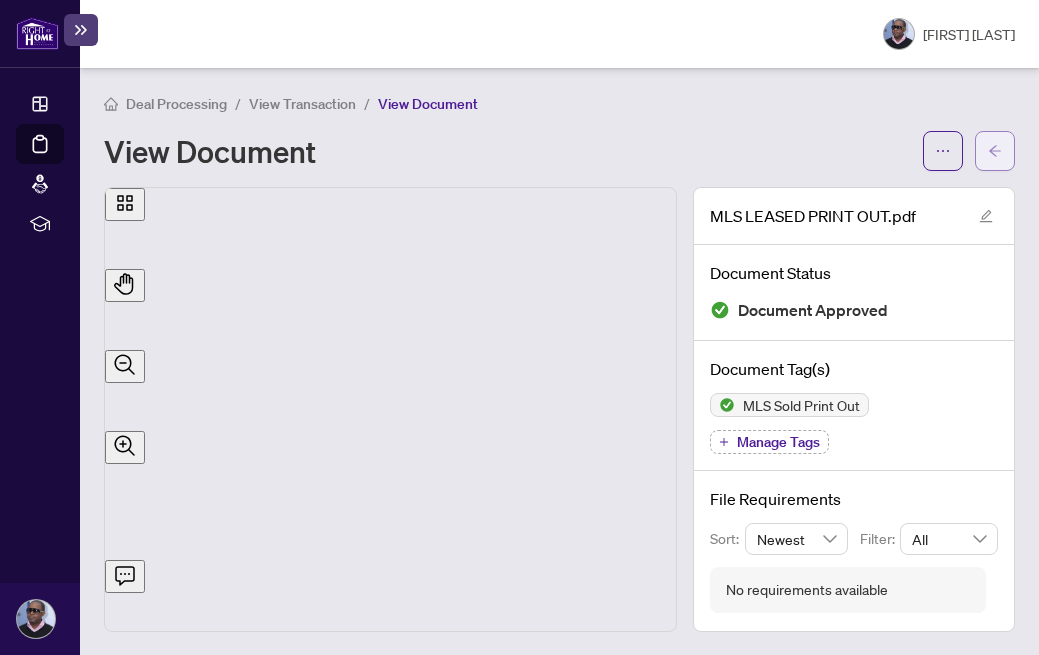 click at bounding box center [995, 151] 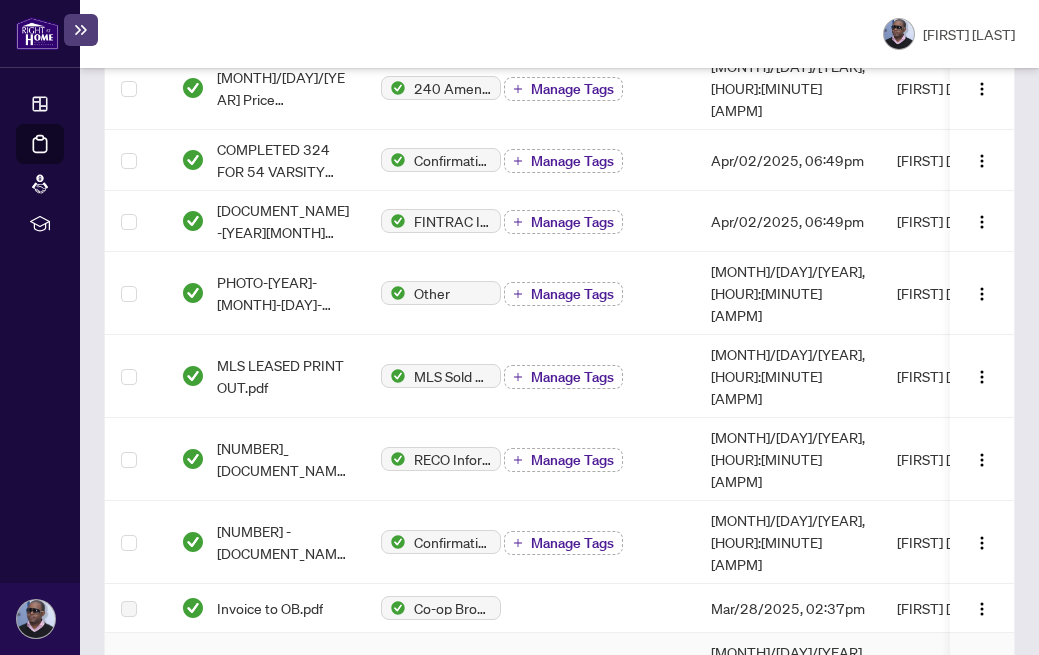 scroll, scrollTop: 731, scrollLeft: 0, axis: vertical 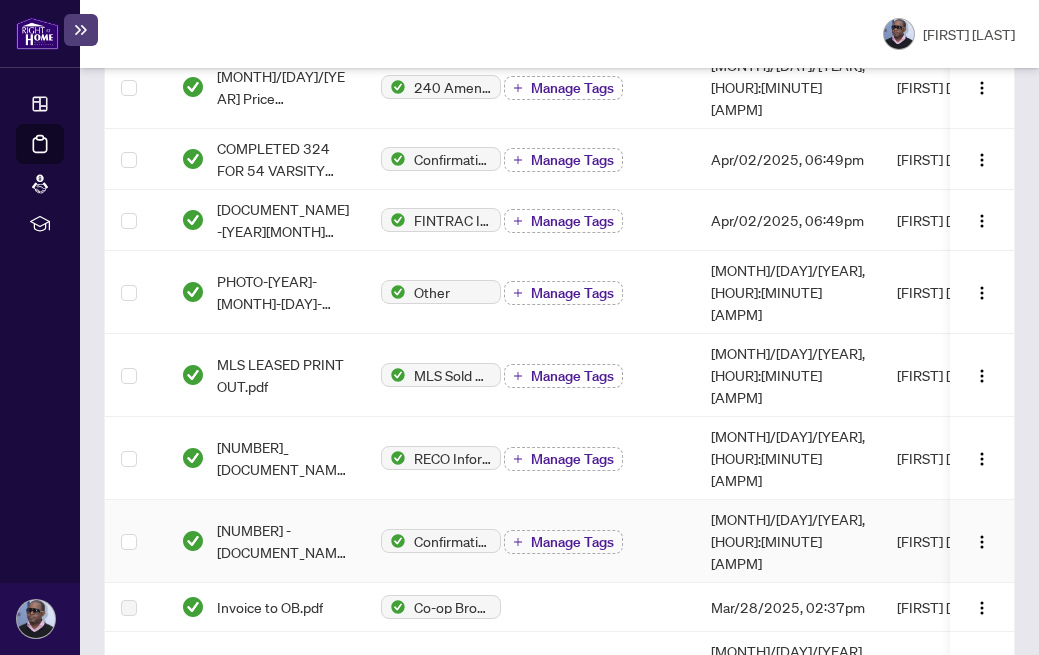 click on "[NUMBER] - [DOCUMENT_NAME].pdf" at bounding box center (283, 541) 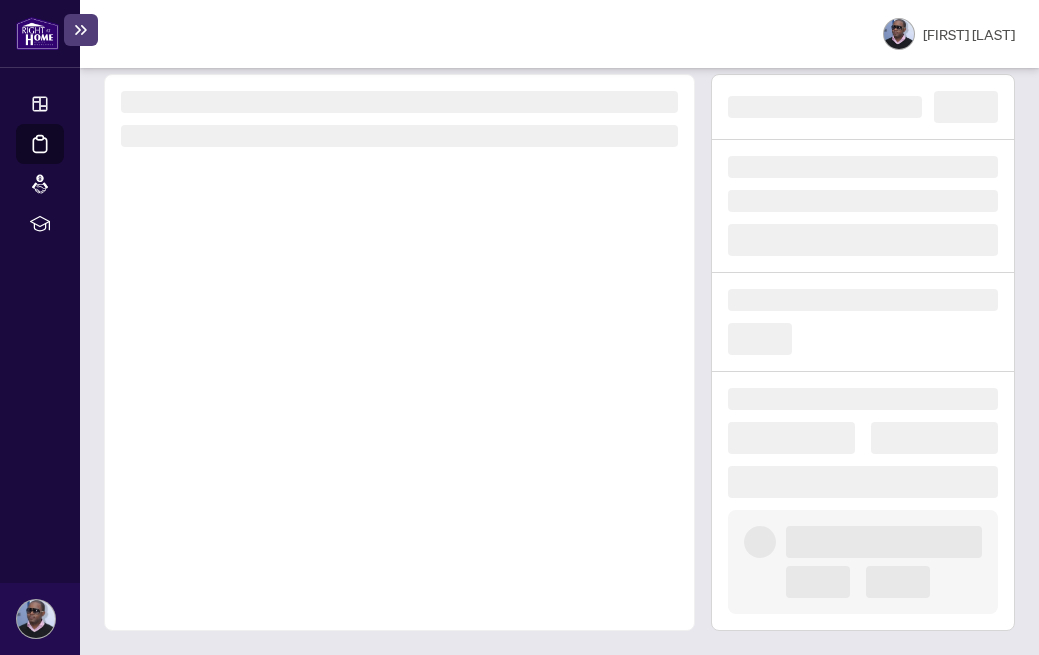 scroll, scrollTop: 0, scrollLeft: 0, axis: both 